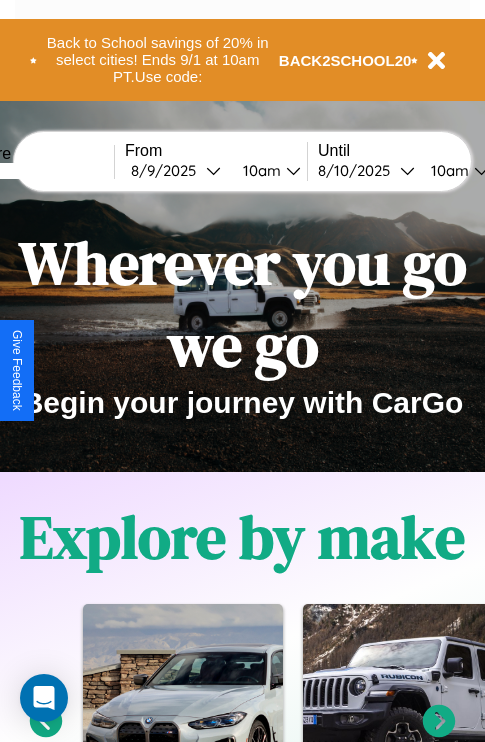 scroll, scrollTop: 0, scrollLeft: 0, axis: both 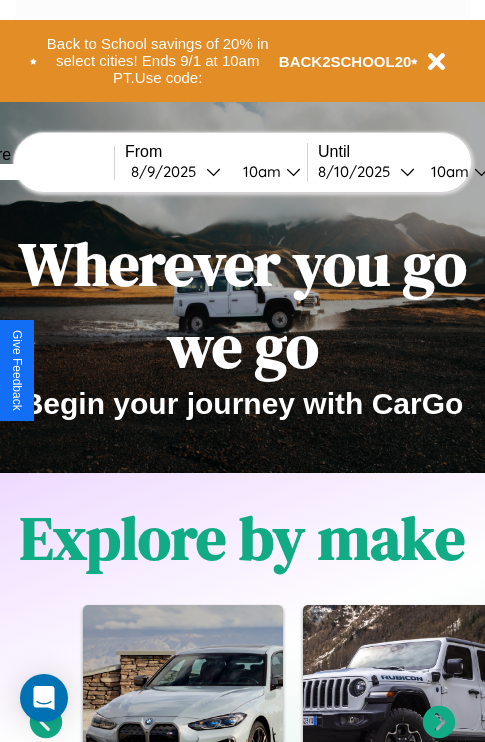 click at bounding box center (39, 172) 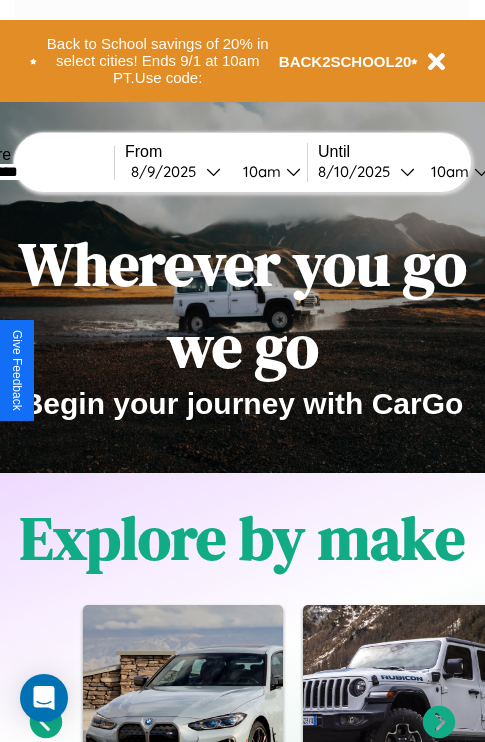 type on "*********" 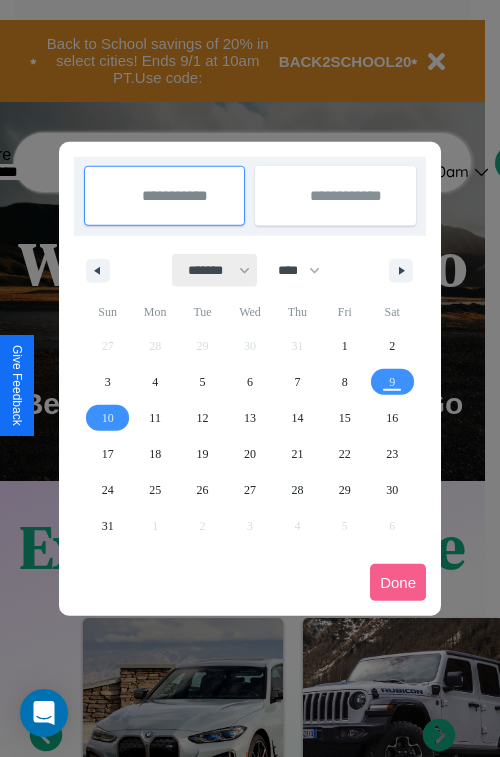 click on "******* ******** ***** ***** *** **** **** ****** ********* ******* ******** ********" at bounding box center [215, 270] 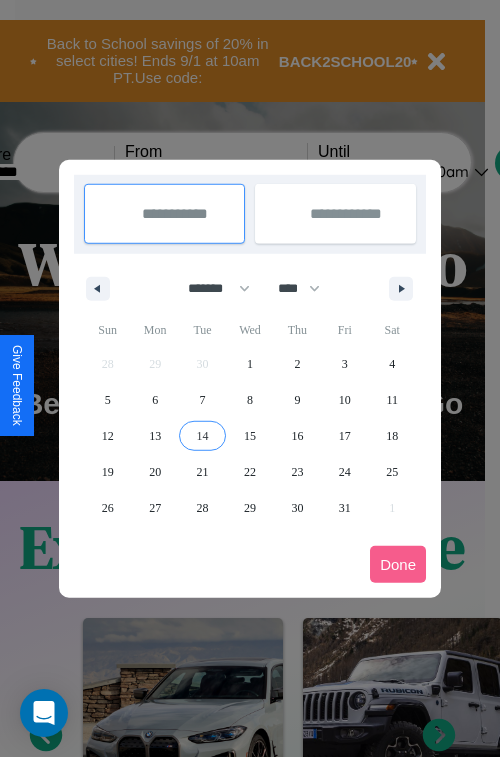 click on "14" at bounding box center [203, 436] 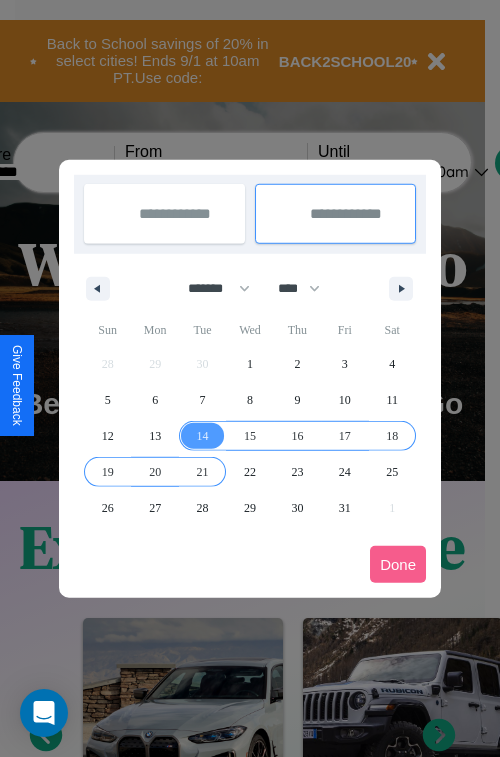 click on "21" at bounding box center [203, 472] 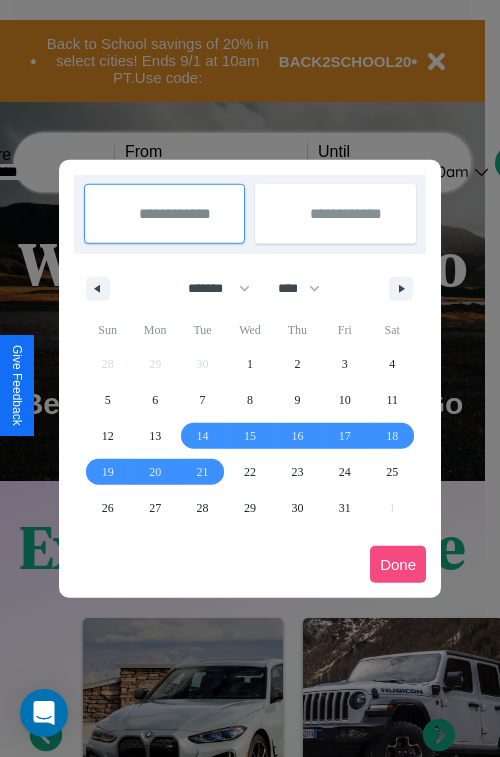 click on "Done" at bounding box center [398, 564] 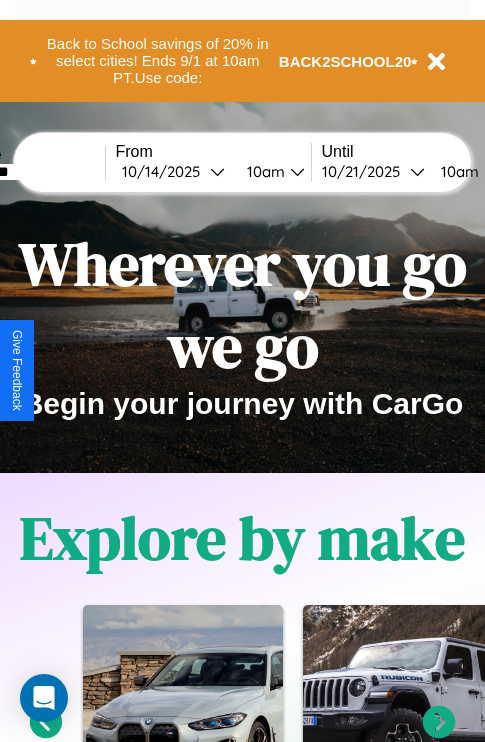 scroll, scrollTop: 0, scrollLeft: 80, axis: horizontal 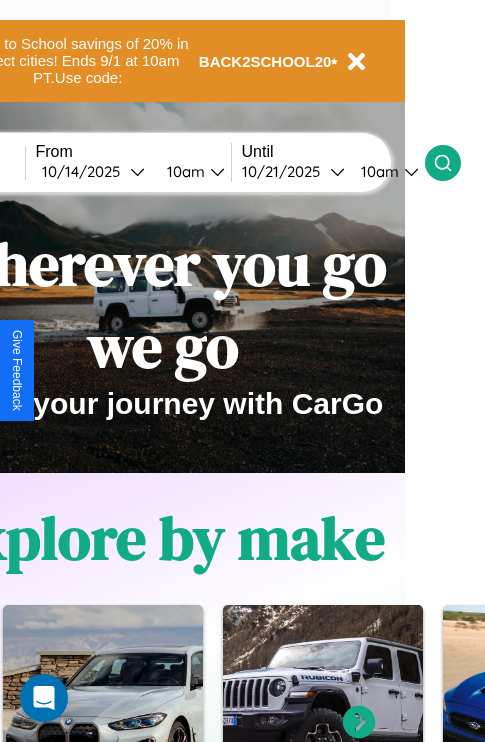 click 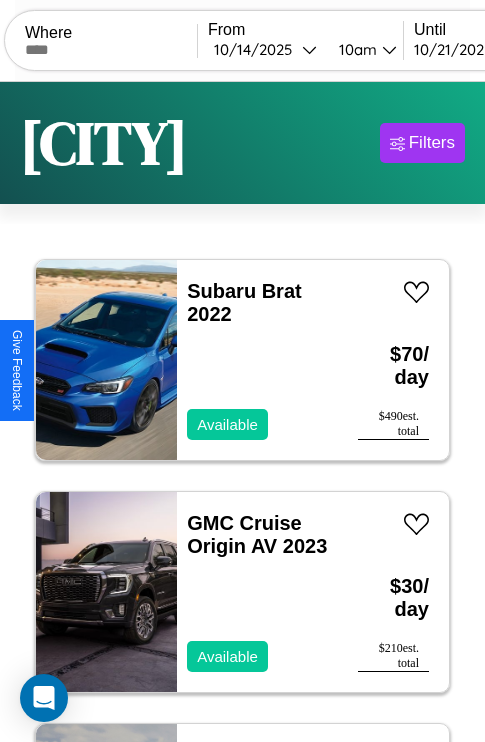scroll, scrollTop: 66, scrollLeft: 0, axis: vertical 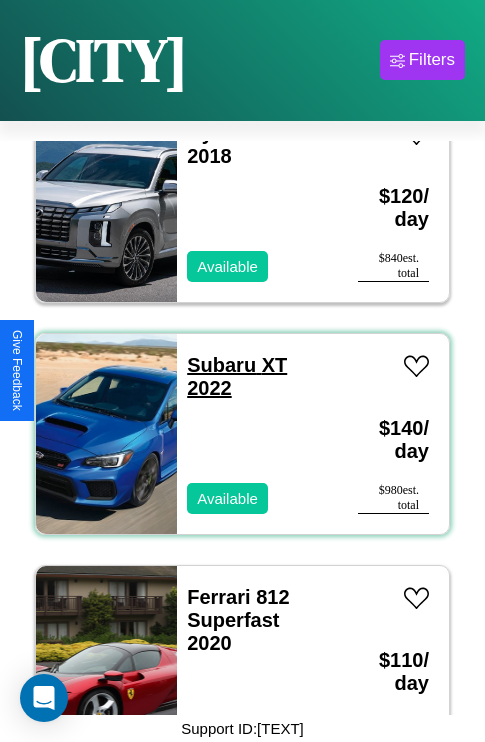 click on "Subaru   XT   2022" at bounding box center [237, 376] 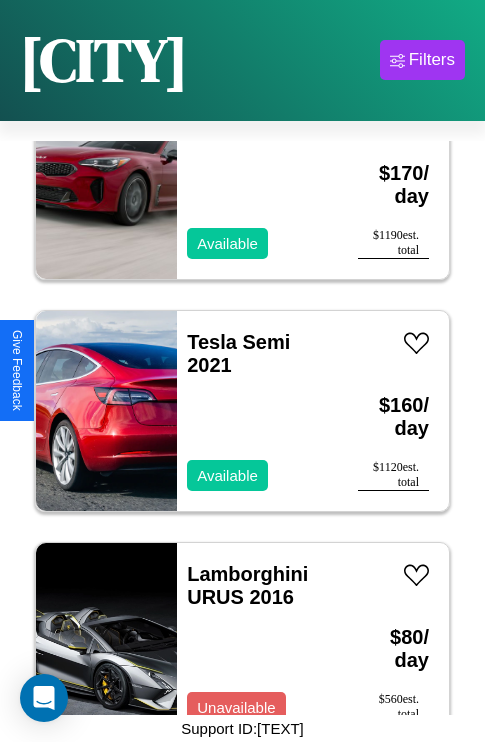 scroll, scrollTop: 2627, scrollLeft: 0, axis: vertical 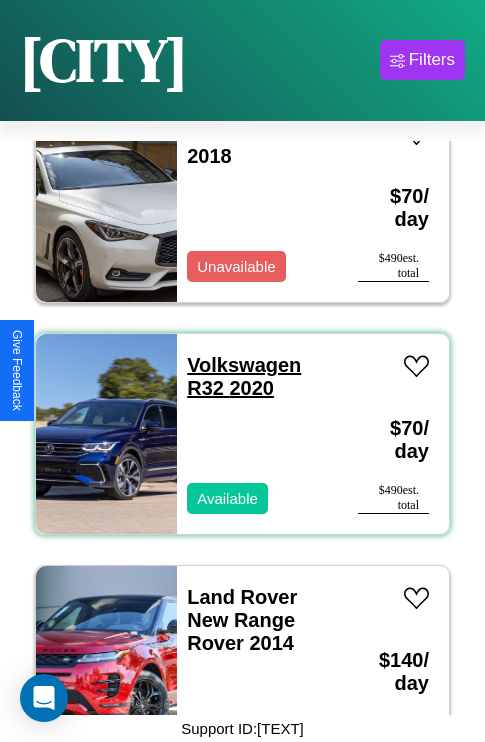 click on "Volkswagen   R32   2020" at bounding box center (244, 376) 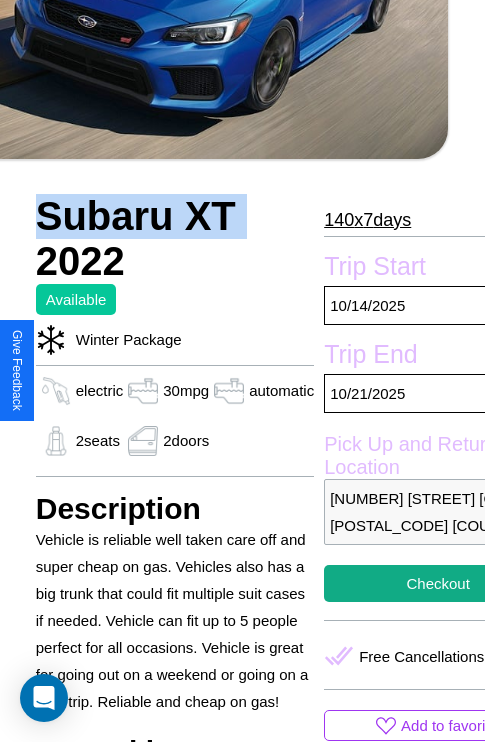 scroll, scrollTop: 481, scrollLeft: 96, axis: both 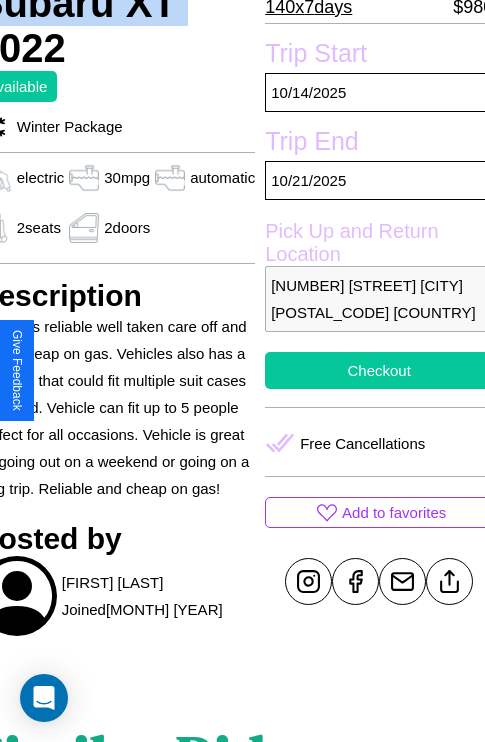 click on "Checkout" at bounding box center [379, 370] 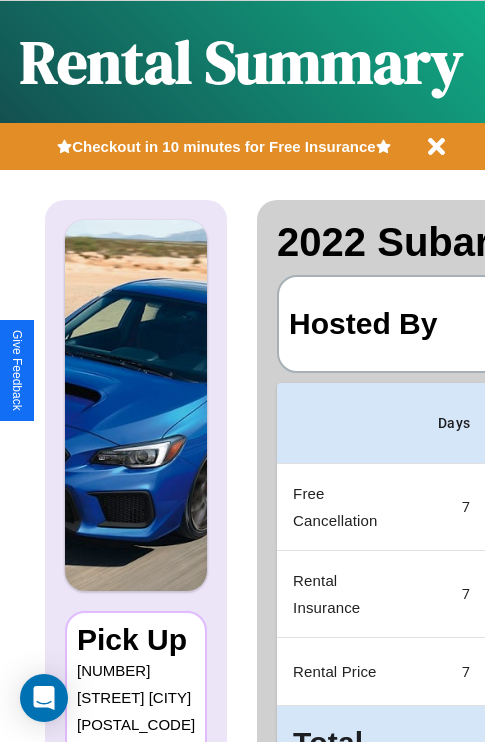 scroll, scrollTop: 0, scrollLeft: 383, axis: horizontal 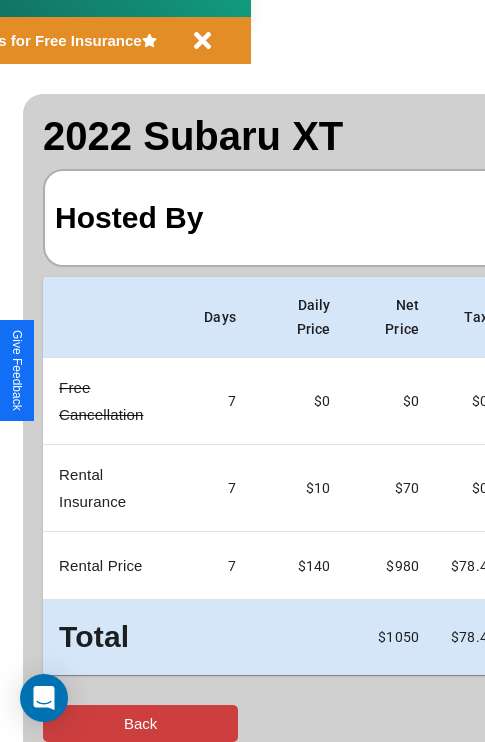 click on "Back" at bounding box center (140, 723) 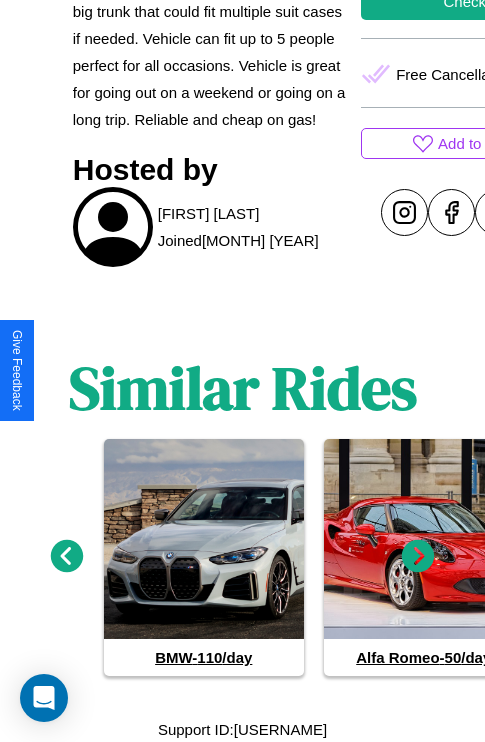 scroll, scrollTop: 851, scrollLeft: 0, axis: vertical 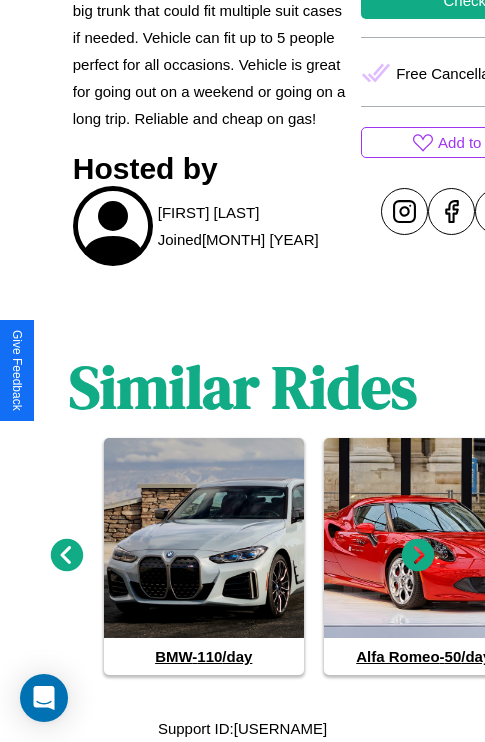 click 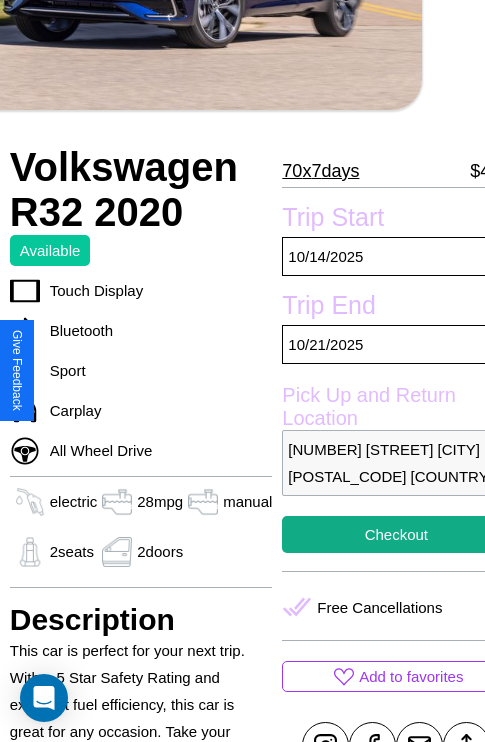 scroll, scrollTop: 426, scrollLeft: 80, axis: both 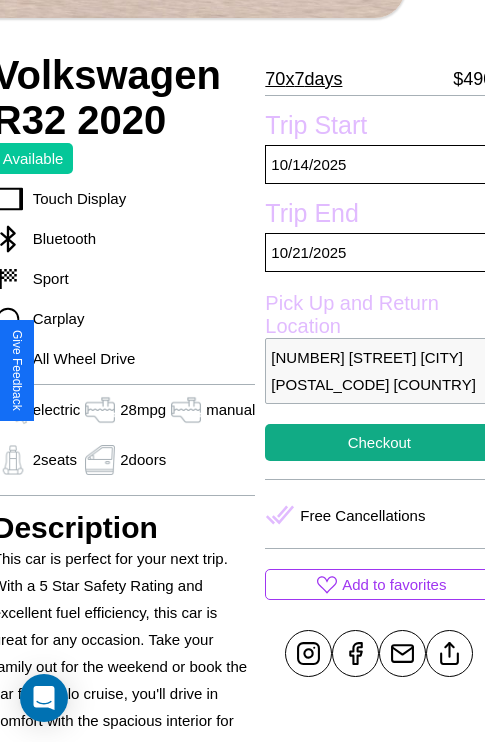 click on "1459 Maple Street  Barcelona  95923 Spain" at bounding box center [379, 371] 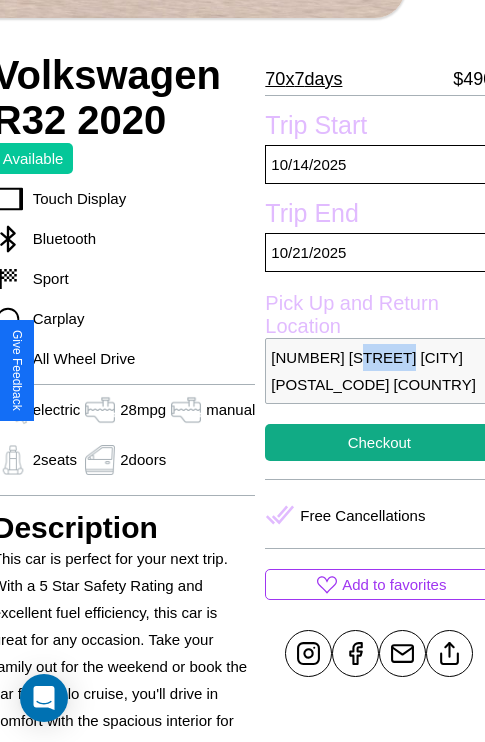 click on "1459 Maple Street  Barcelona  95923 Spain" at bounding box center [379, 371] 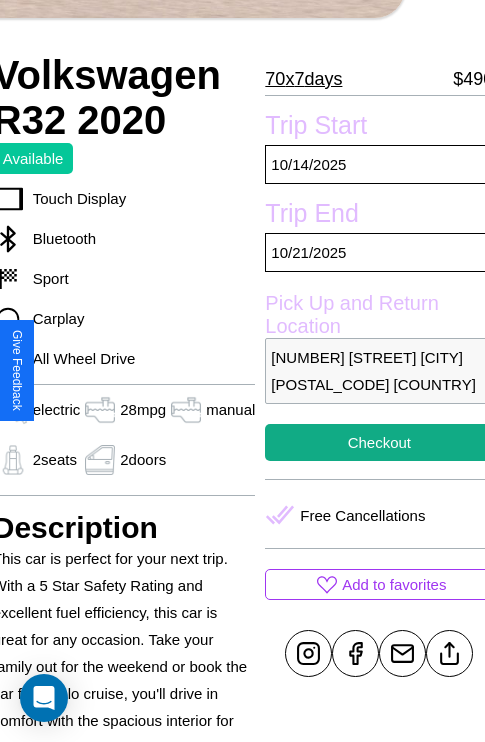 click on "1459 Maple Street  Barcelona  95923 Spain" at bounding box center [379, 371] 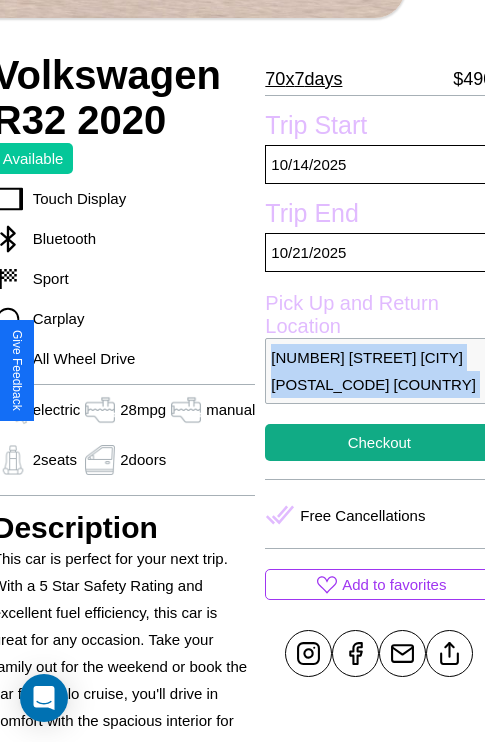 click on "1459 Maple Street  Barcelona  95923 Spain" at bounding box center (379, 371) 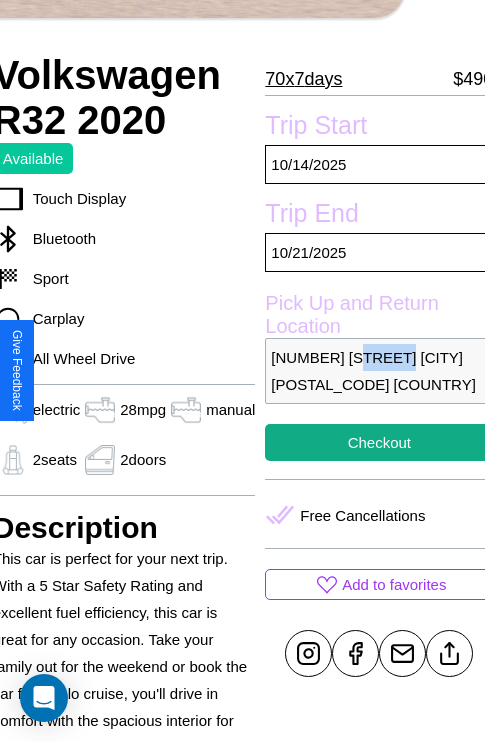 click on "1459 Maple Street  Barcelona  95923 Spain" at bounding box center [379, 371] 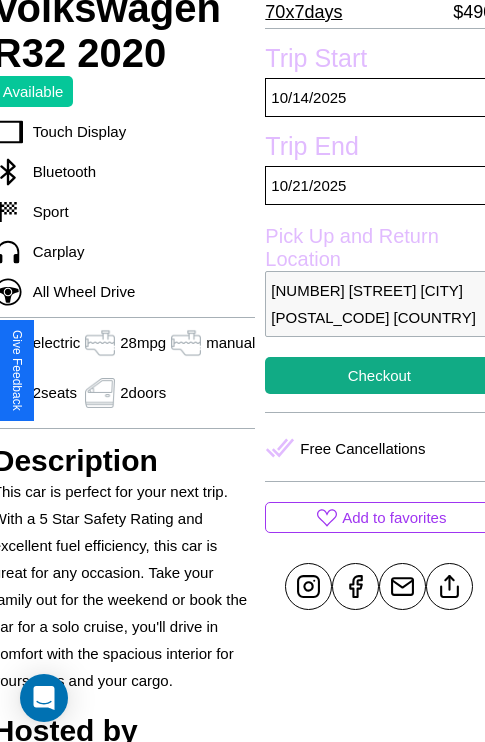 scroll, scrollTop: 498, scrollLeft: 80, axis: both 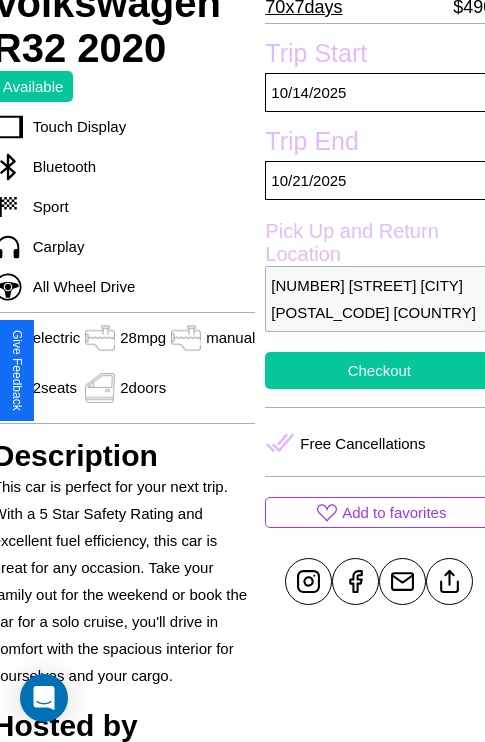 click on "Checkout" at bounding box center (379, 370) 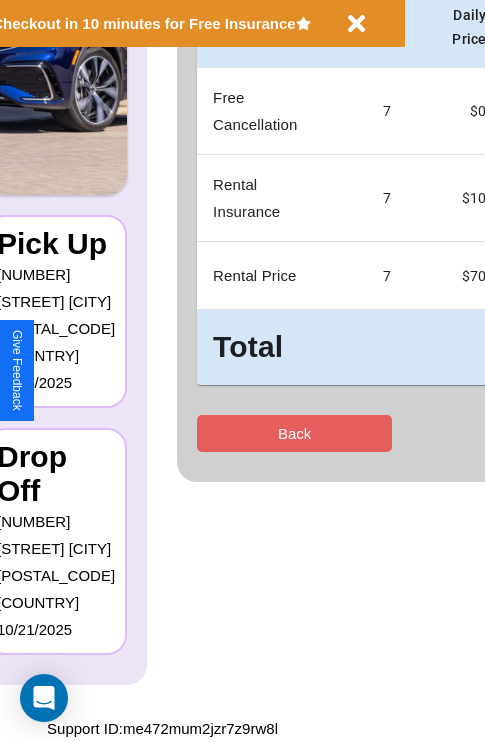 scroll, scrollTop: 0, scrollLeft: 0, axis: both 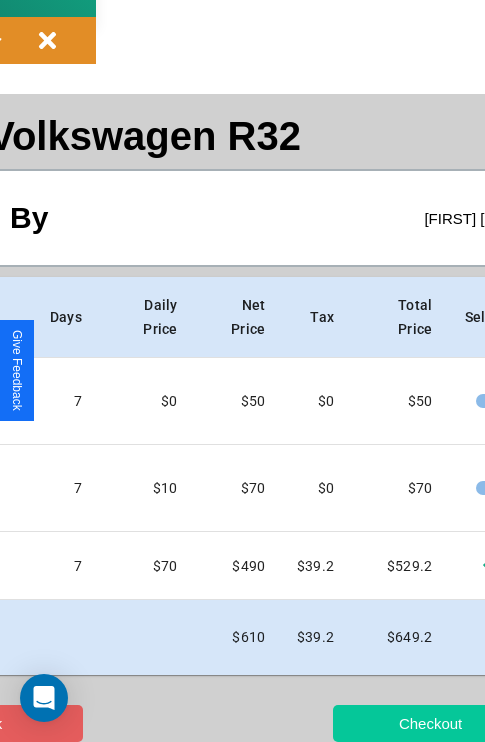click on "Checkout" at bounding box center (430, 723) 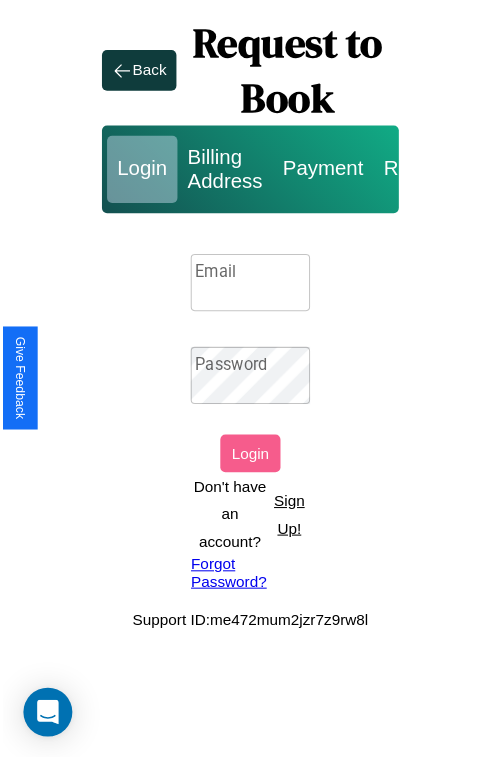scroll, scrollTop: 0, scrollLeft: 0, axis: both 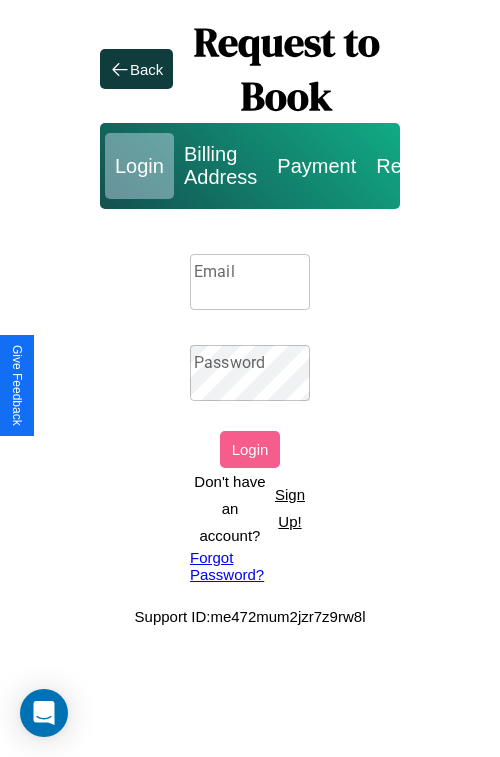 click on "Sign Up!" at bounding box center (290, 508) 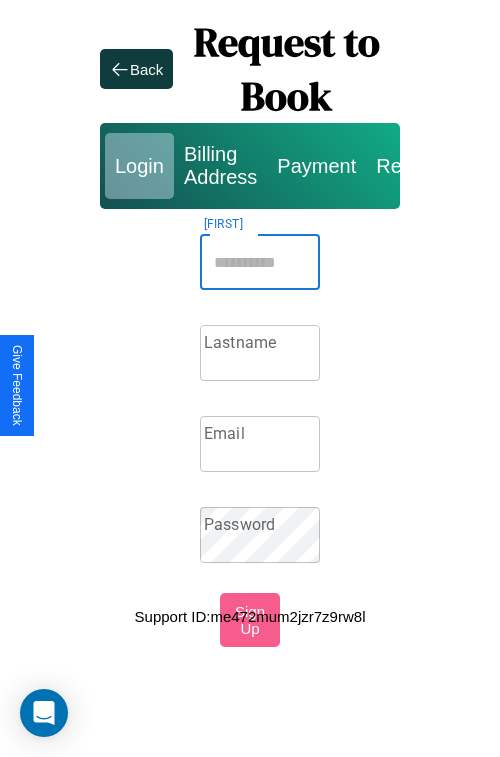 click on "Firstname" at bounding box center (260, 262) 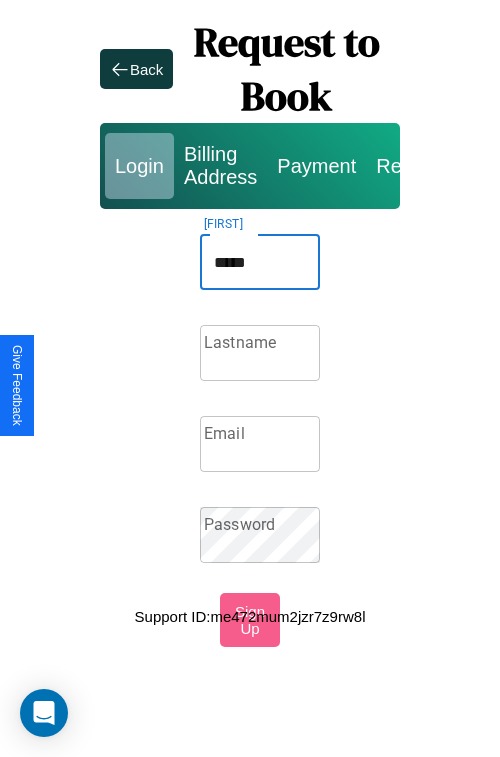 type on "*****" 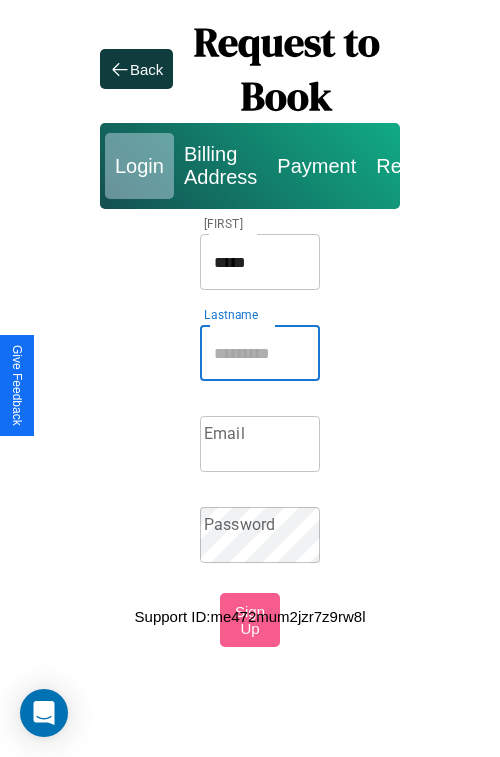 click on "Lastname" at bounding box center (260, 353) 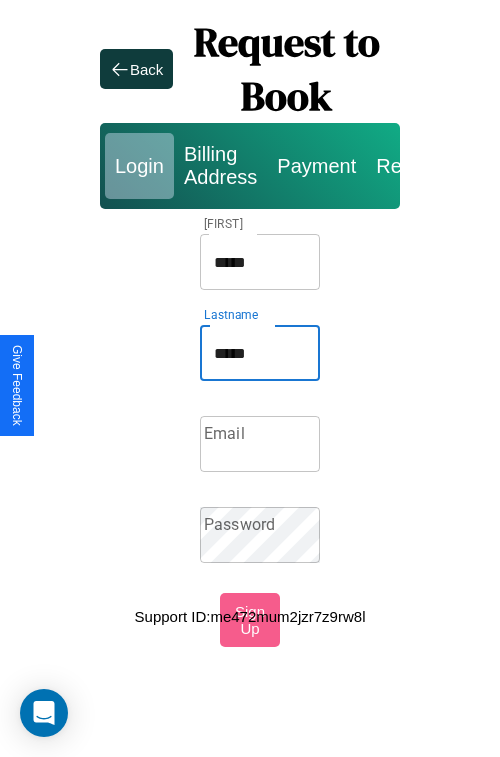type on "*****" 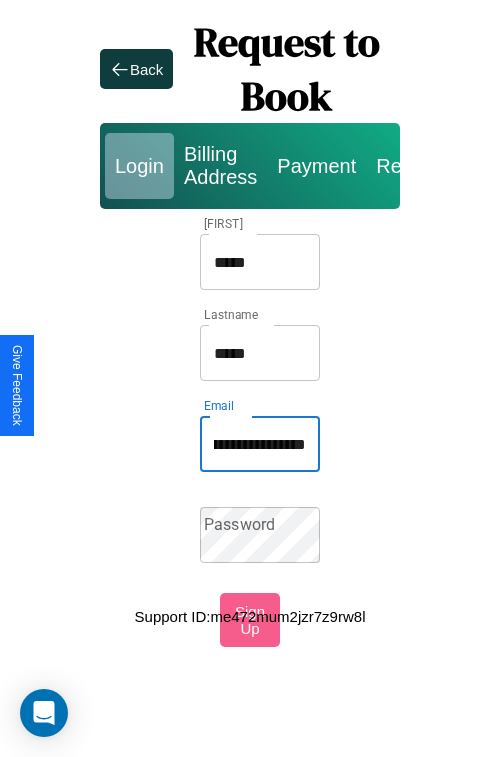 scroll, scrollTop: 0, scrollLeft: 97, axis: horizontal 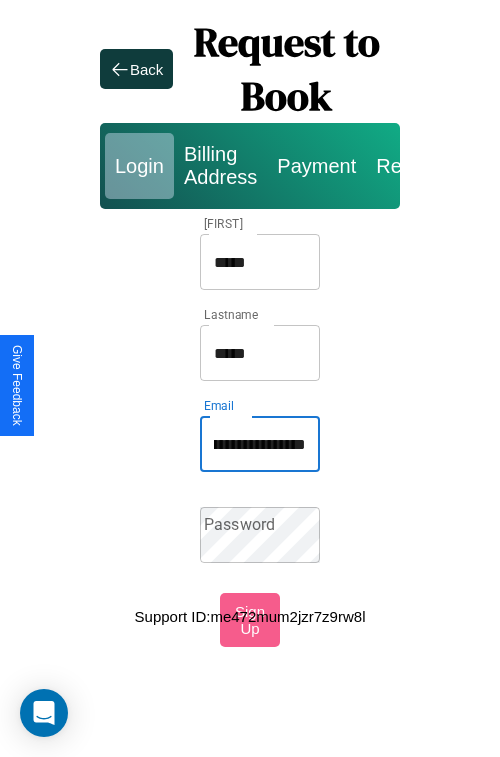 type on "**********" 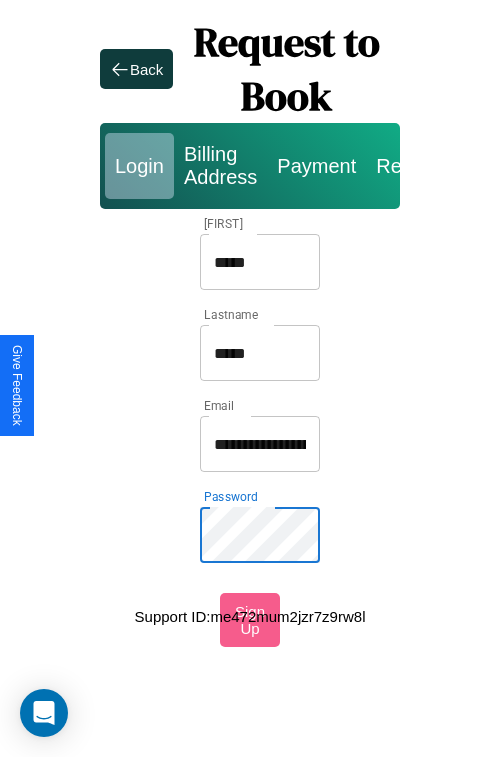 click on "*****" at bounding box center (260, 262) 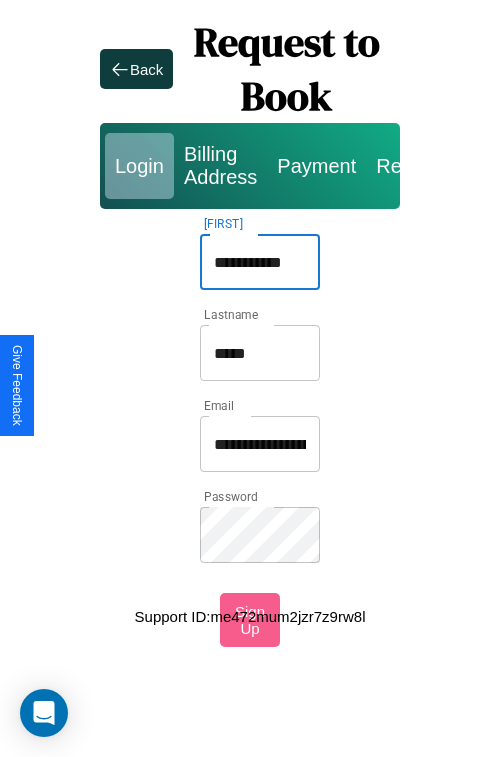 type on "**********" 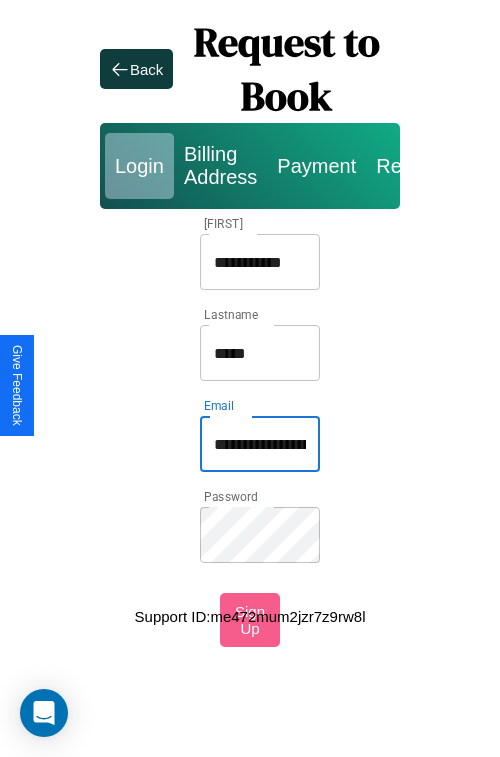 click on "**********" at bounding box center [260, 444] 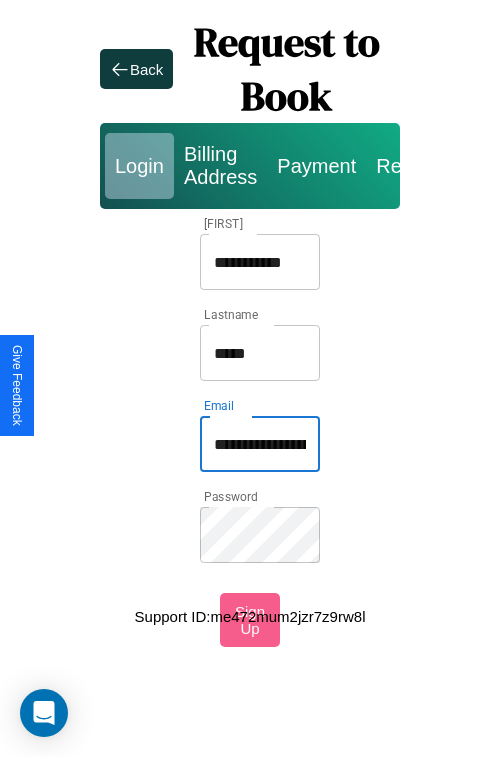 type on "**********" 